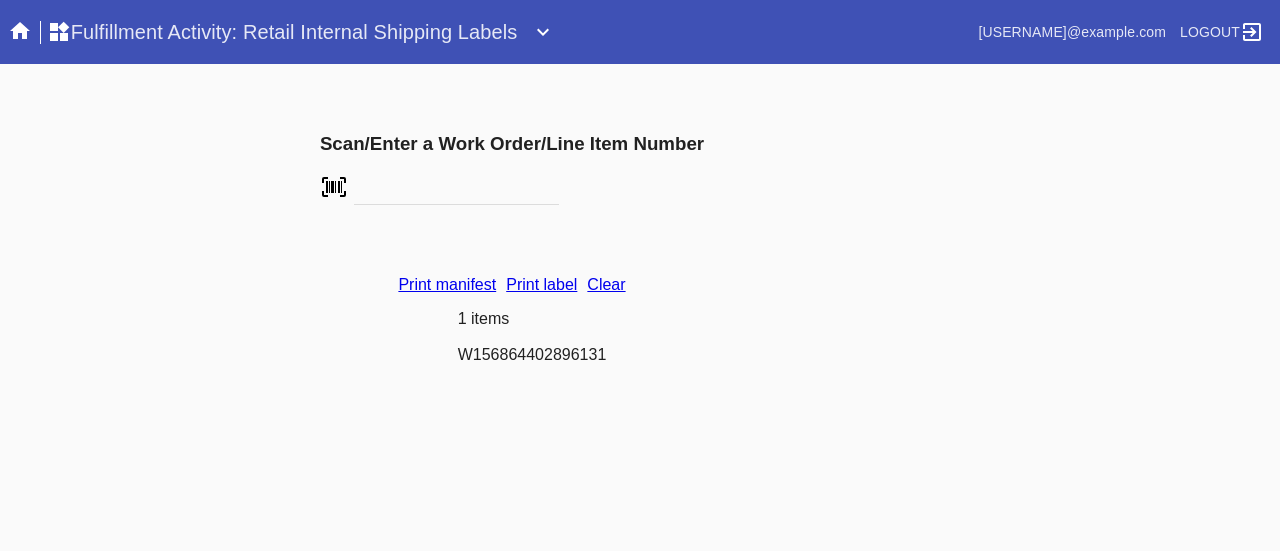 scroll, scrollTop: 0, scrollLeft: 0, axis: both 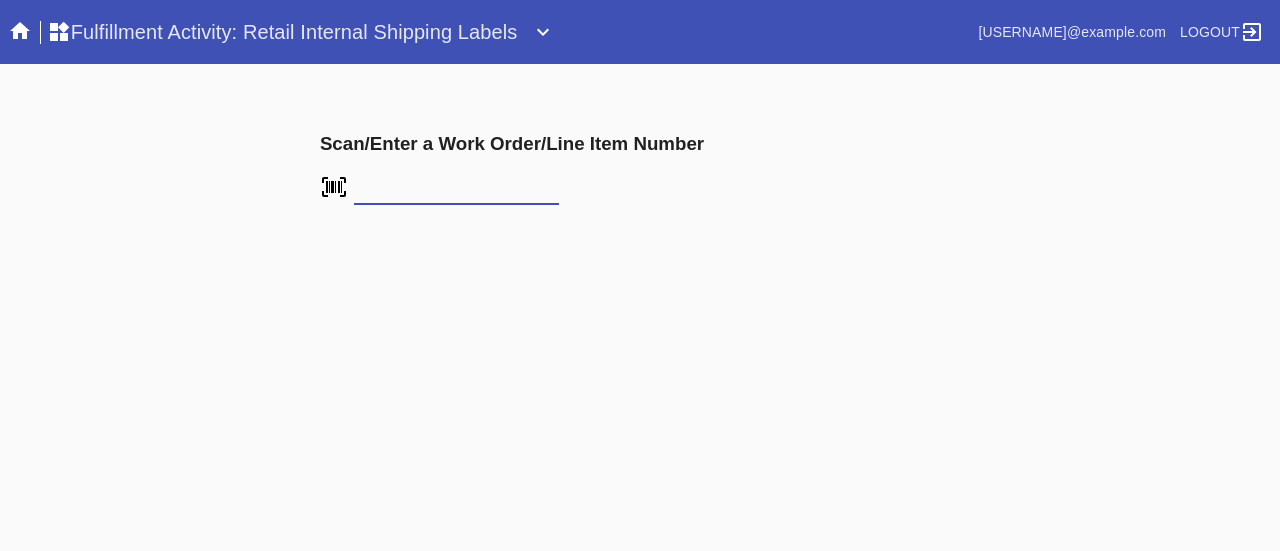 click at bounding box center (512, 382) 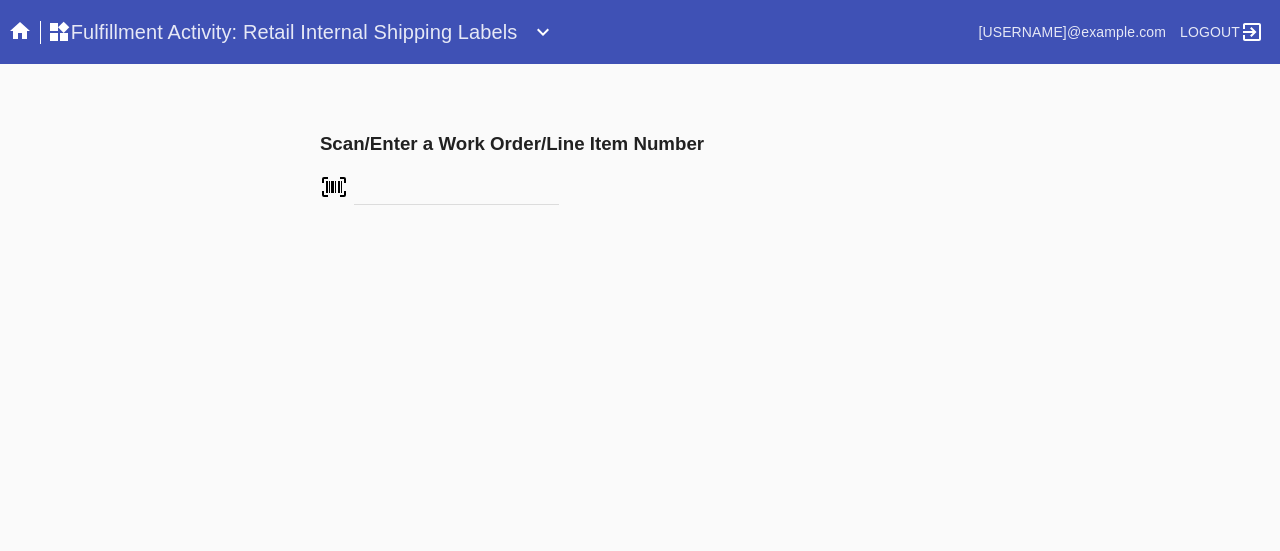 click at bounding box center [456, 190] 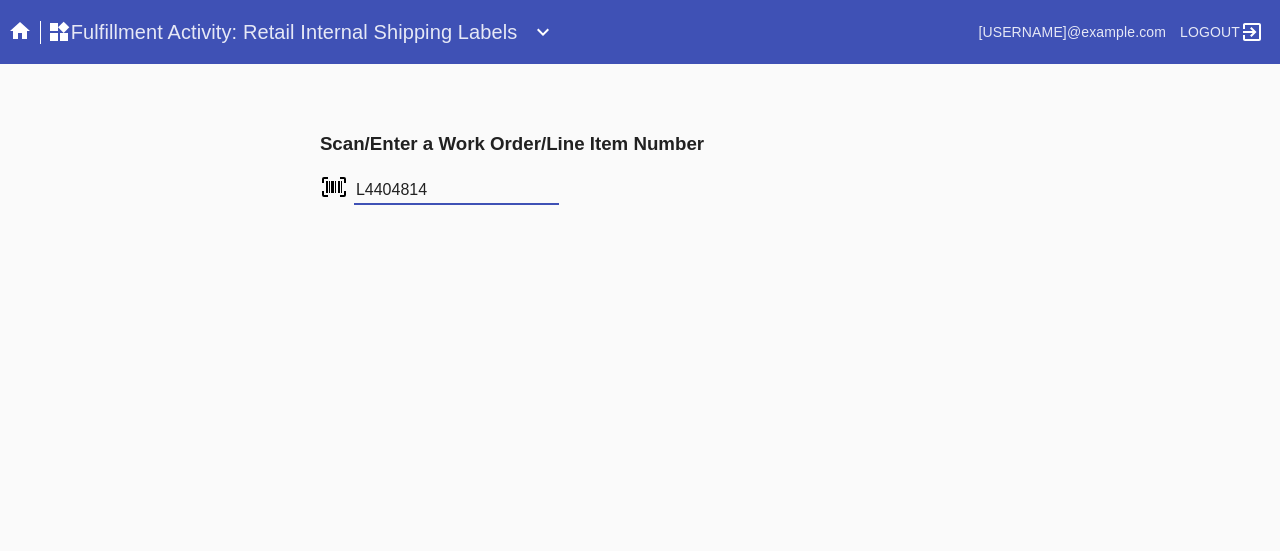 type on "L4404814" 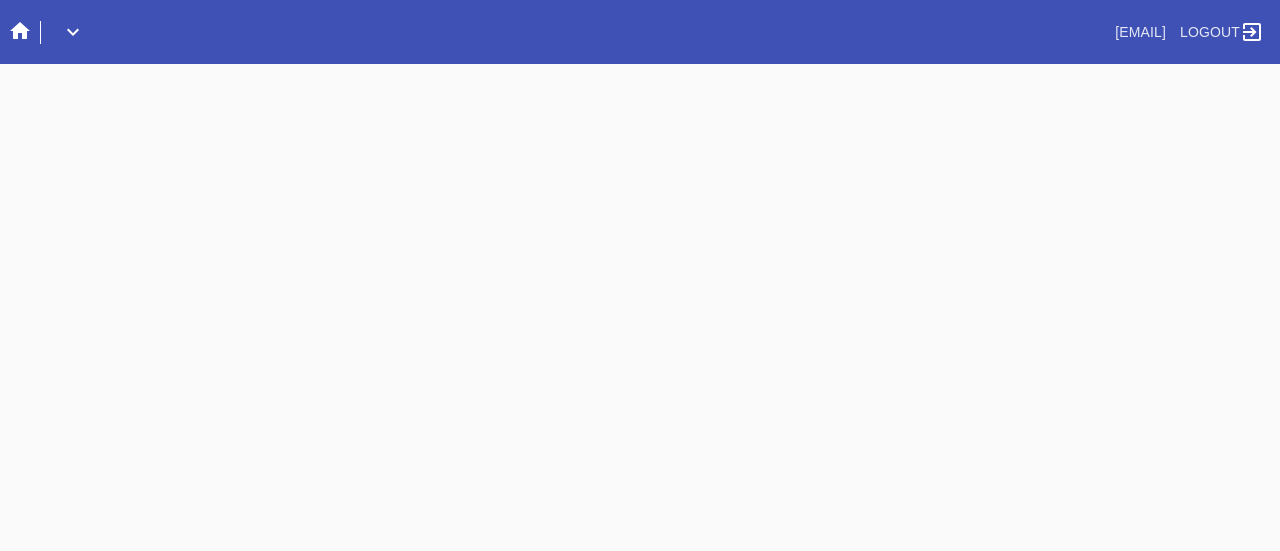 scroll, scrollTop: 0, scrollLeft: 0, axis: both 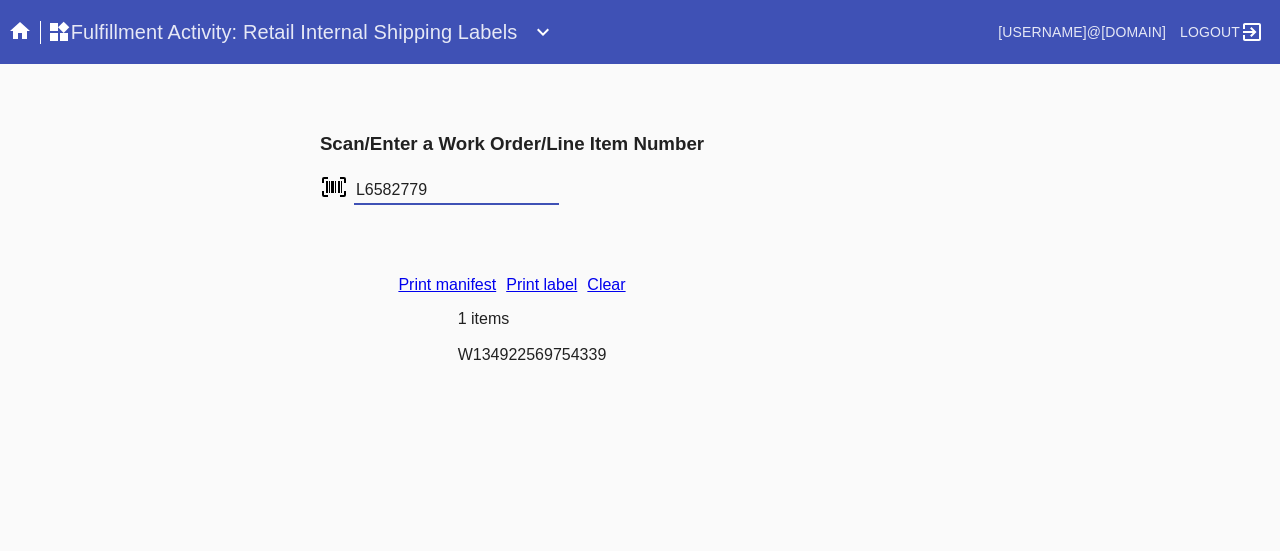 type on "L6582779" 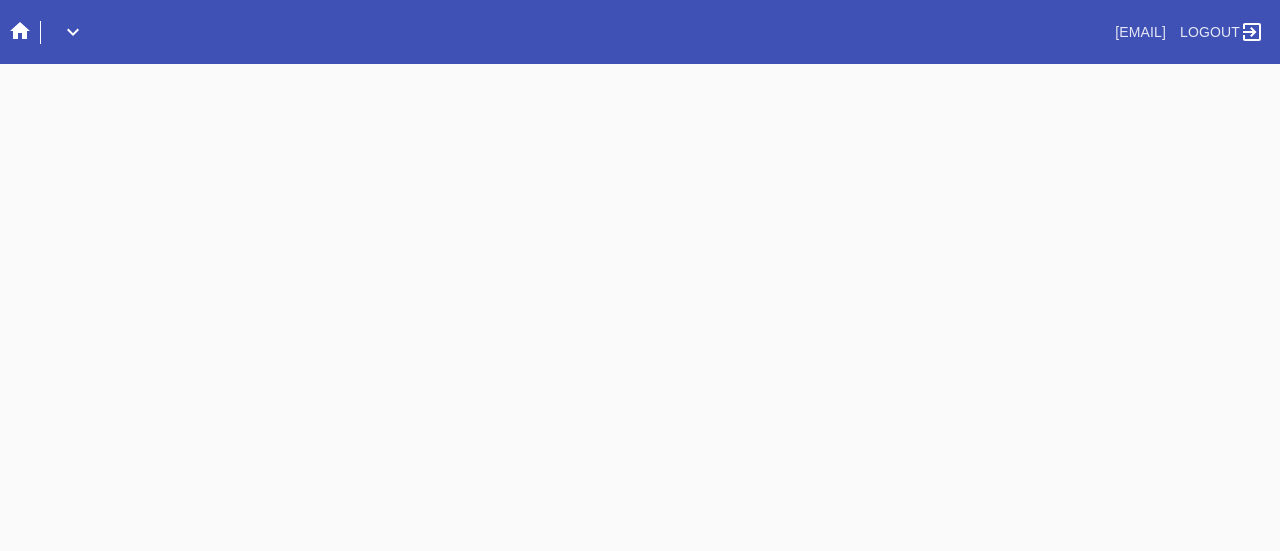 scroll, scrollTop: 0, scrollLeft: 0, axis: both 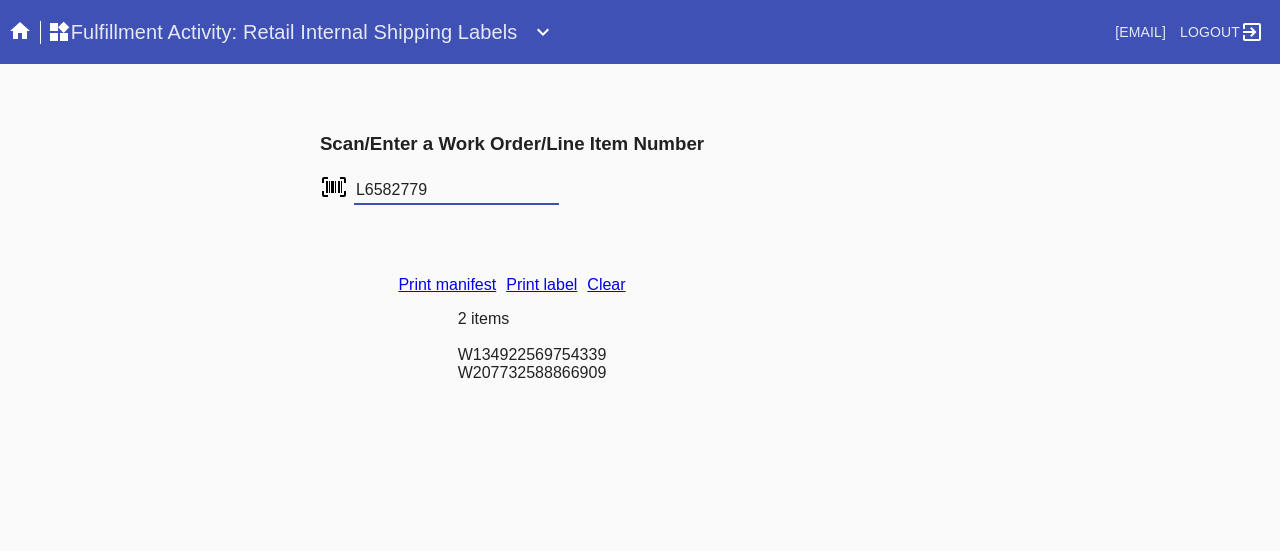 type on "L6582779" 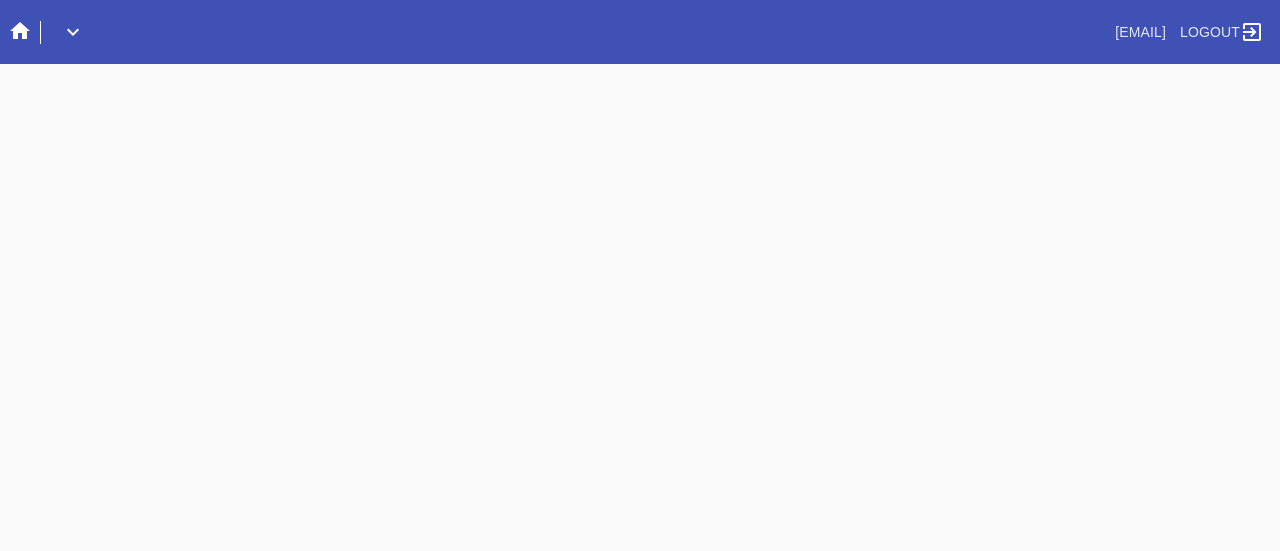 scroll, scrollTop: 0, scrollLeft: 0, axis: both 